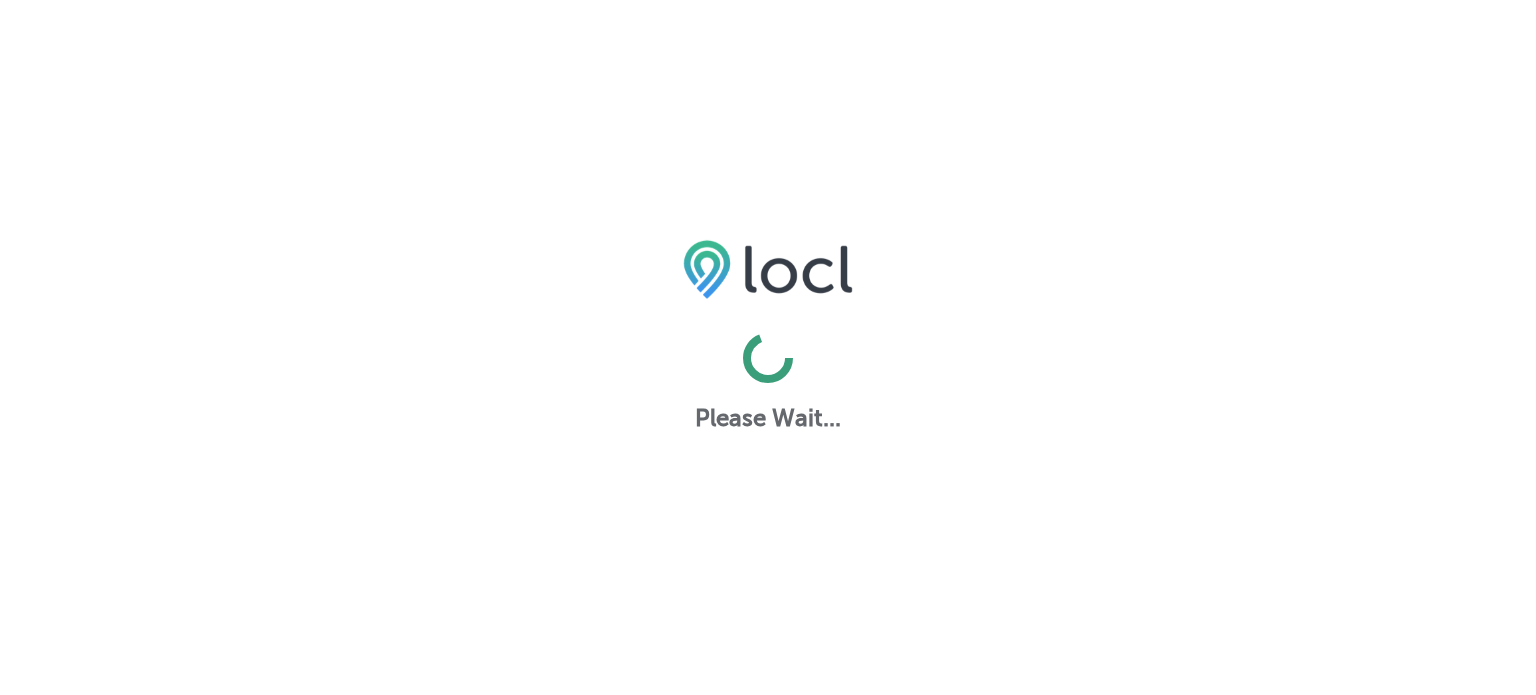 scroll, scrollTop: 0, scrollLeft: 0, axis: both 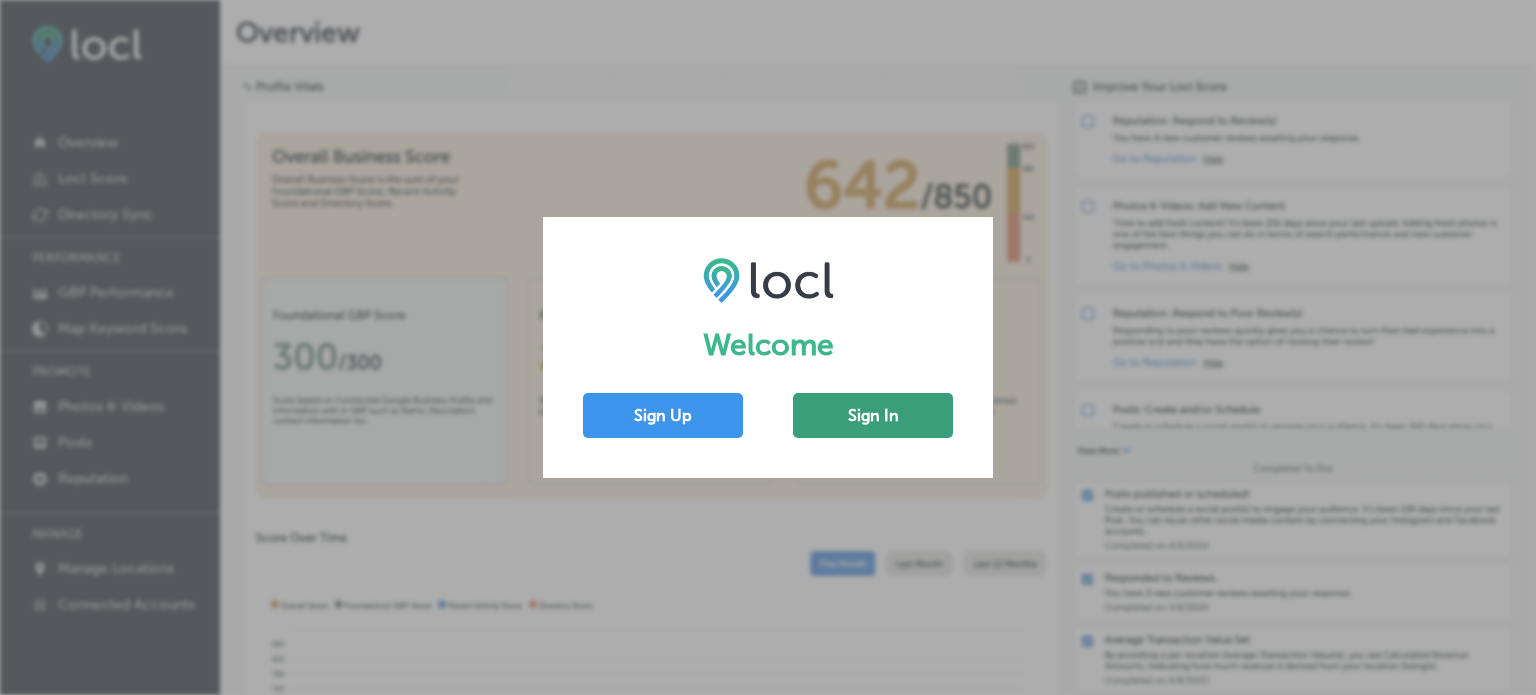 click on "Sign In" at bounding box center (873, 415) 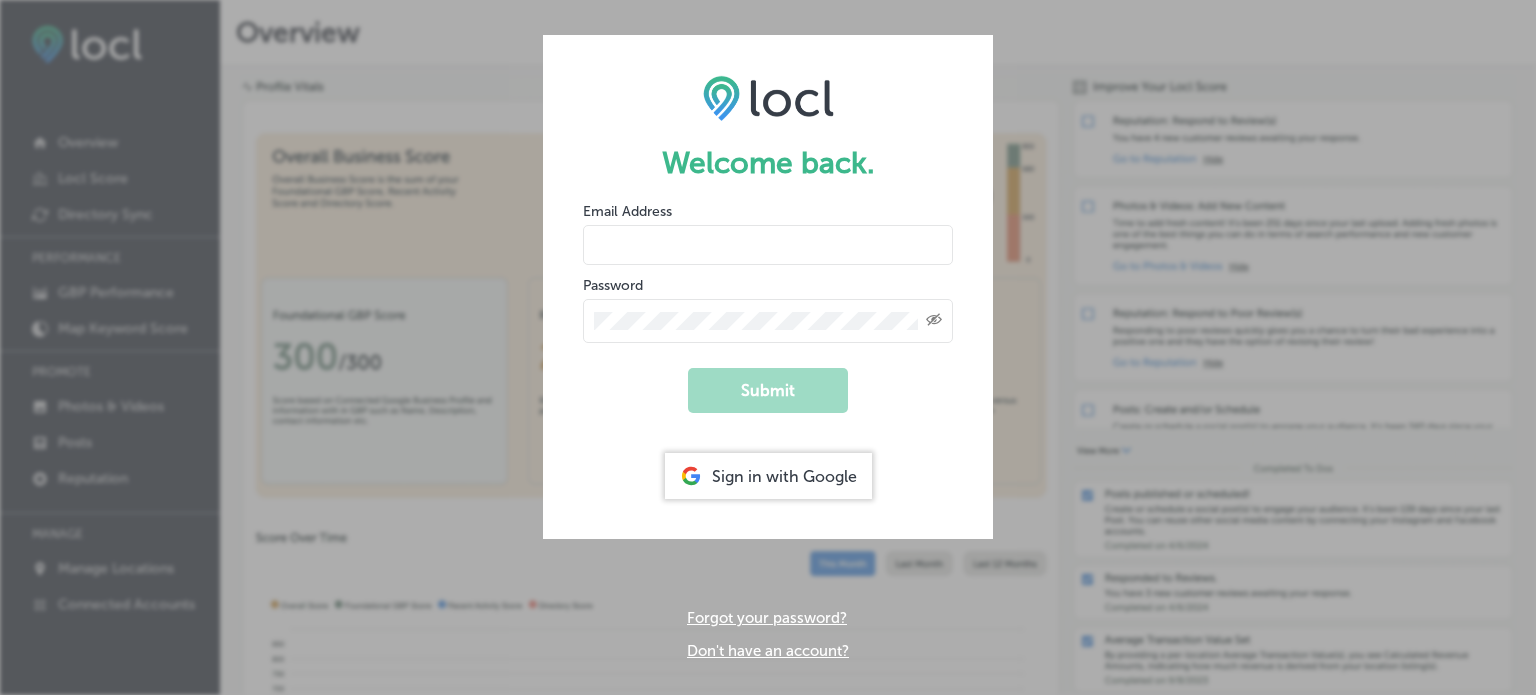 click at bounding box center (768, 245) 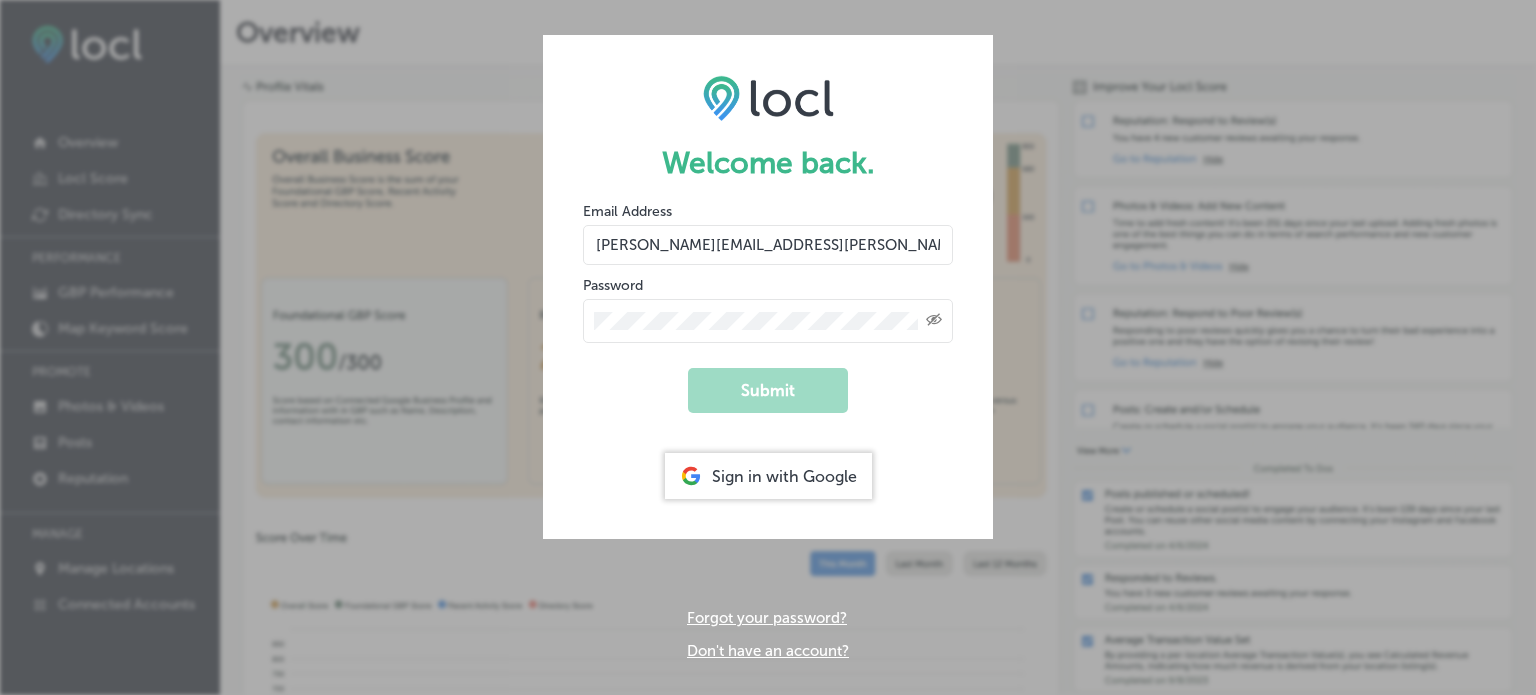 type on "[PERSON_NAME][EMAIL_ADDRESS][PERSON_NAME][DOMAIN_NAME]" 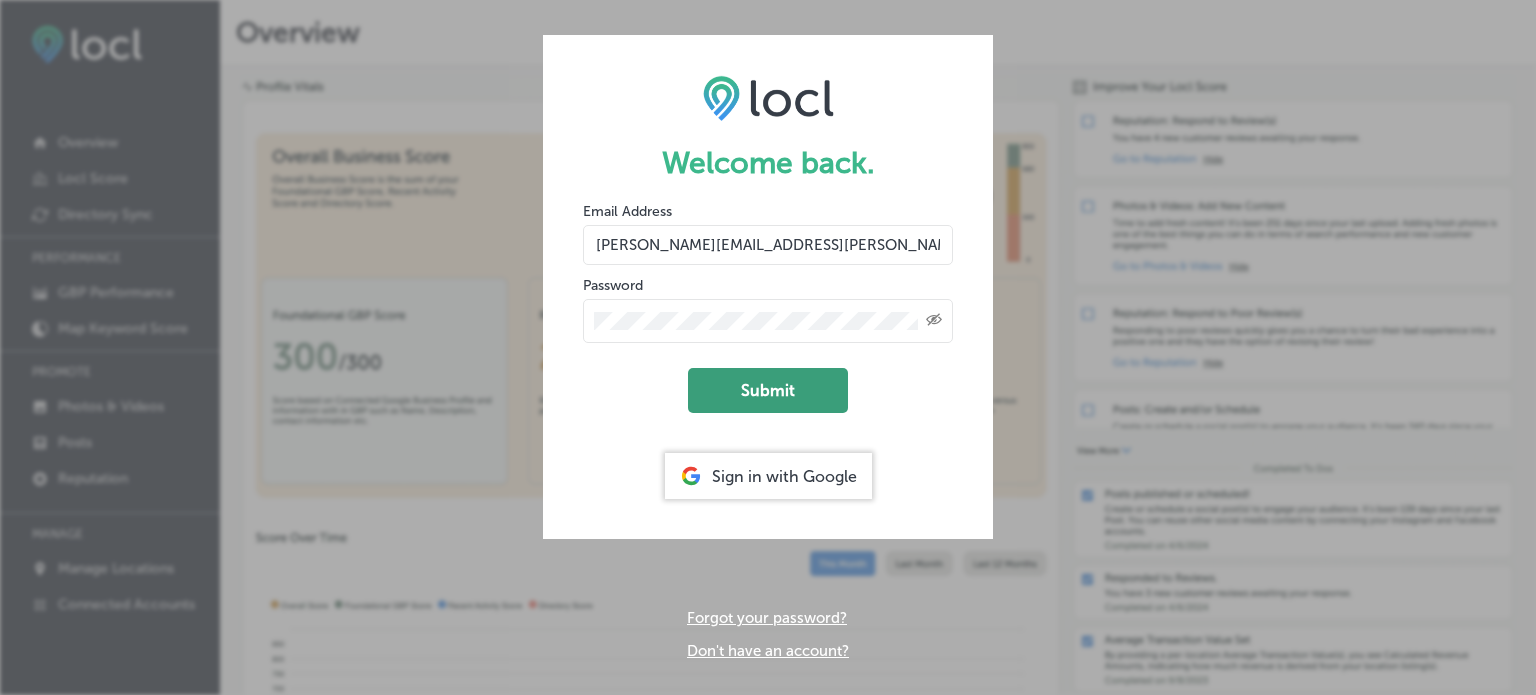 click on "Submit" 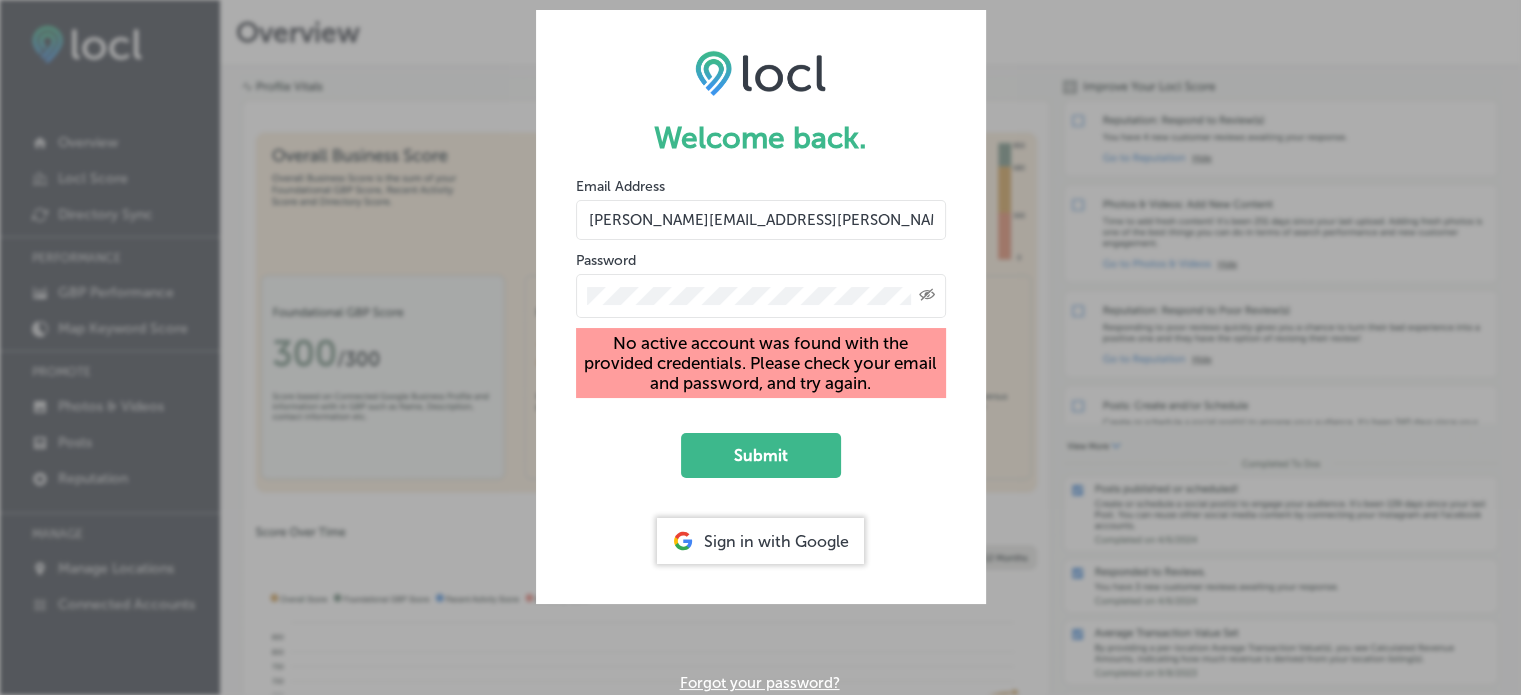 click on "Created with Sketch." 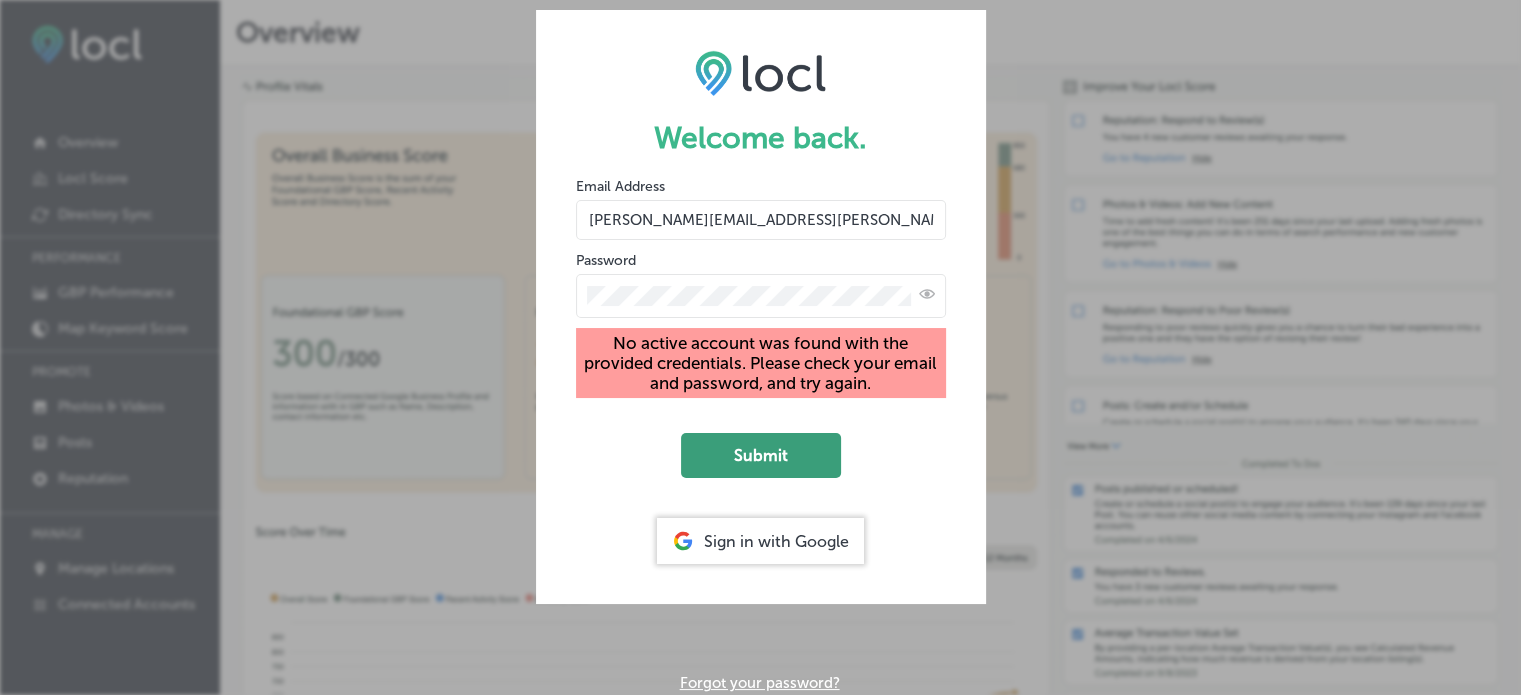 click on "Submit" 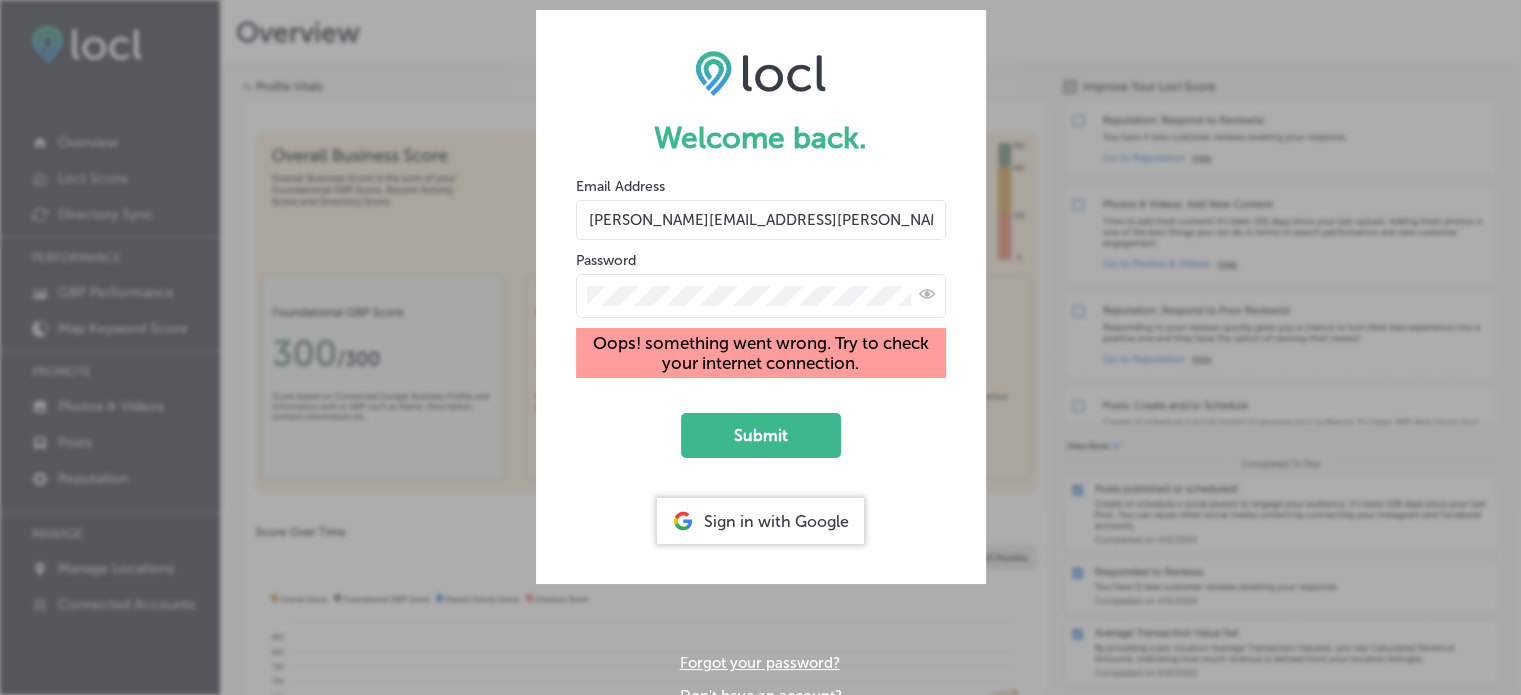 click on "Welcome back. Email Address christina.ruge@lht.dlh.de Password Oops! something went wrong. Try to check your internet connection. Submit
Sign in with Google Forgot your password?   Don't have an account?" at bounding box center (760, 347) 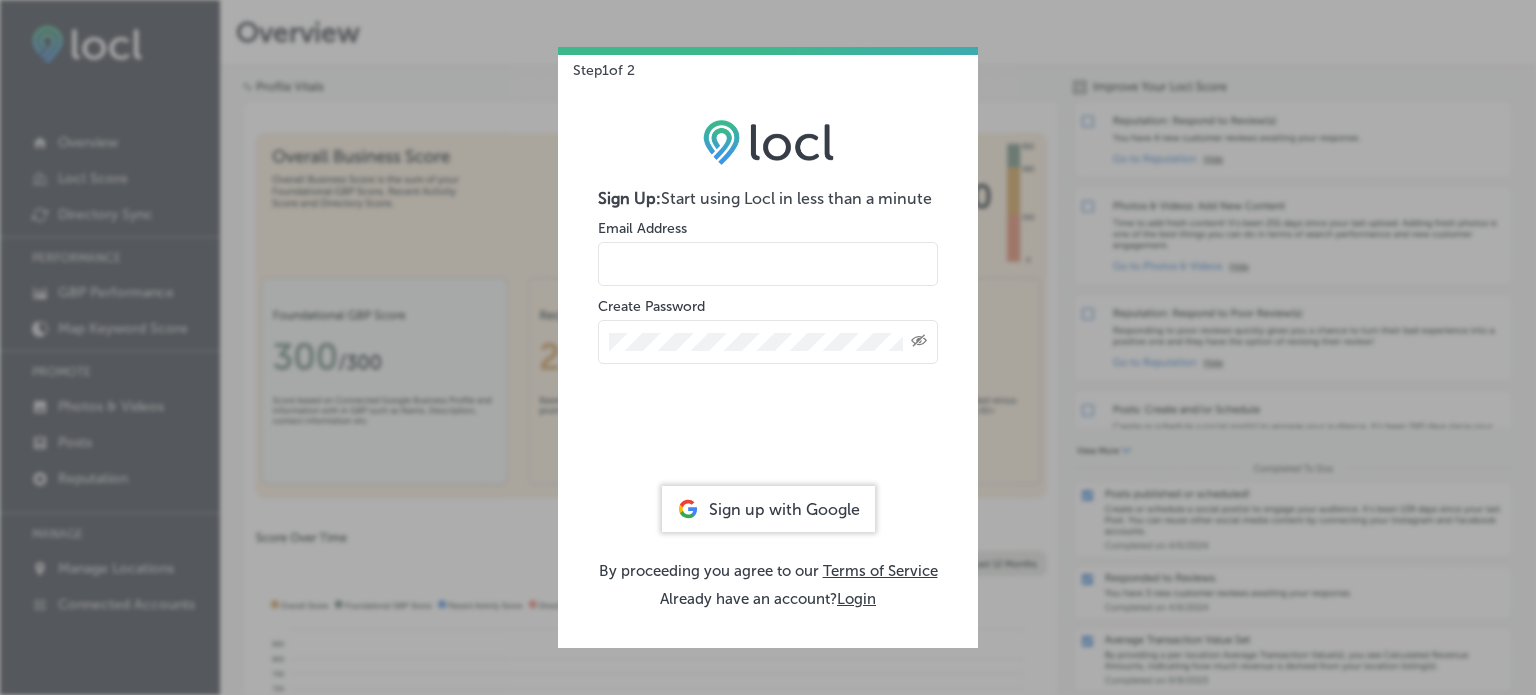 scroll, scrollTop: 0, scrollLeft: 0, axis: both 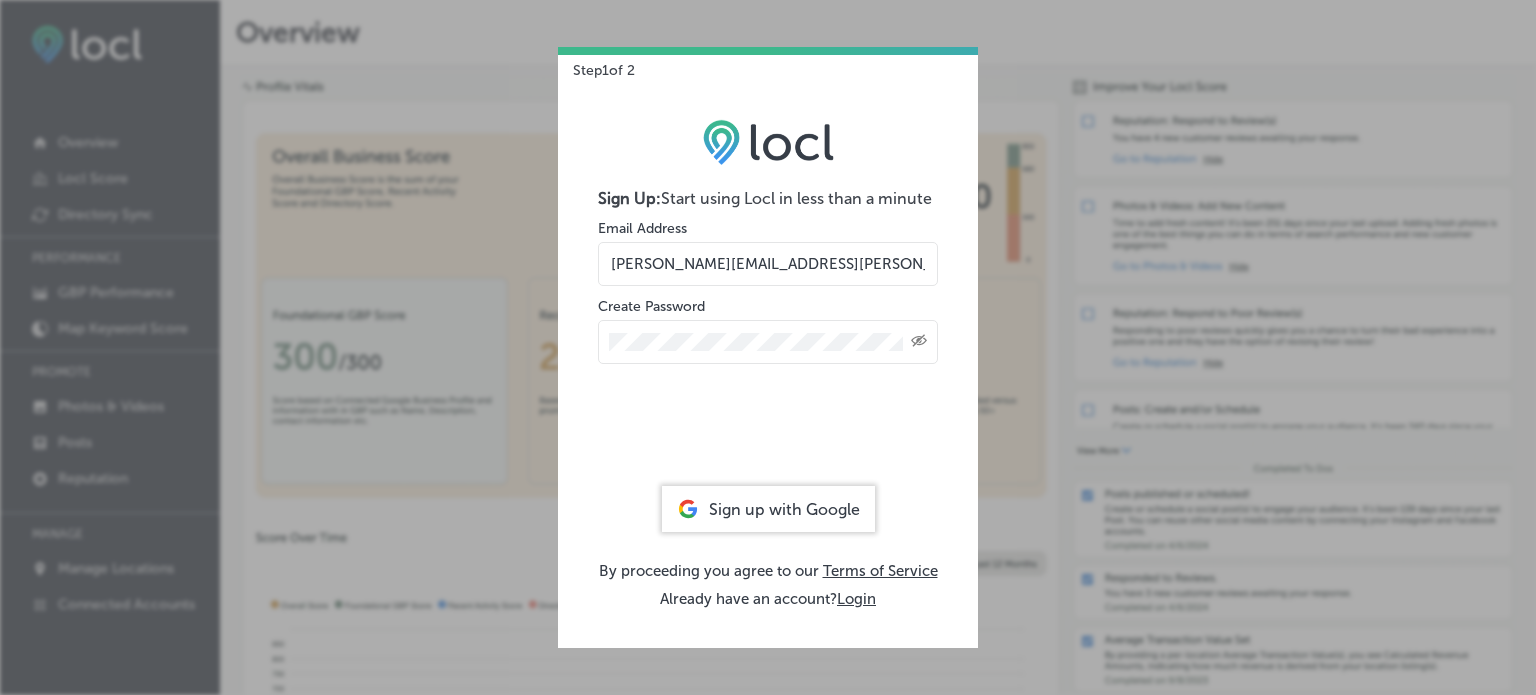 type on "[PERSON_NAME][EMAIL_ADDRESS][PERSON_NAME][DOMAIN_NAME]" 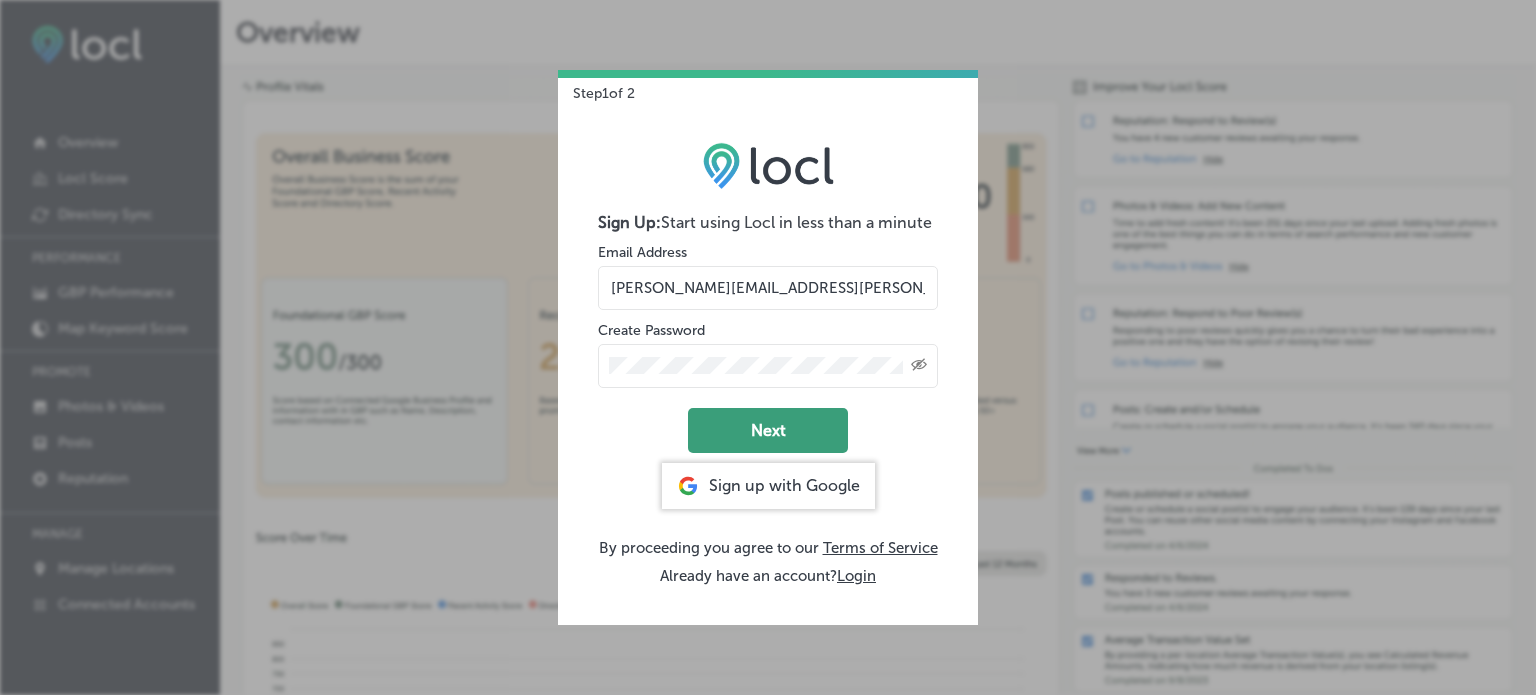 click on "Next" 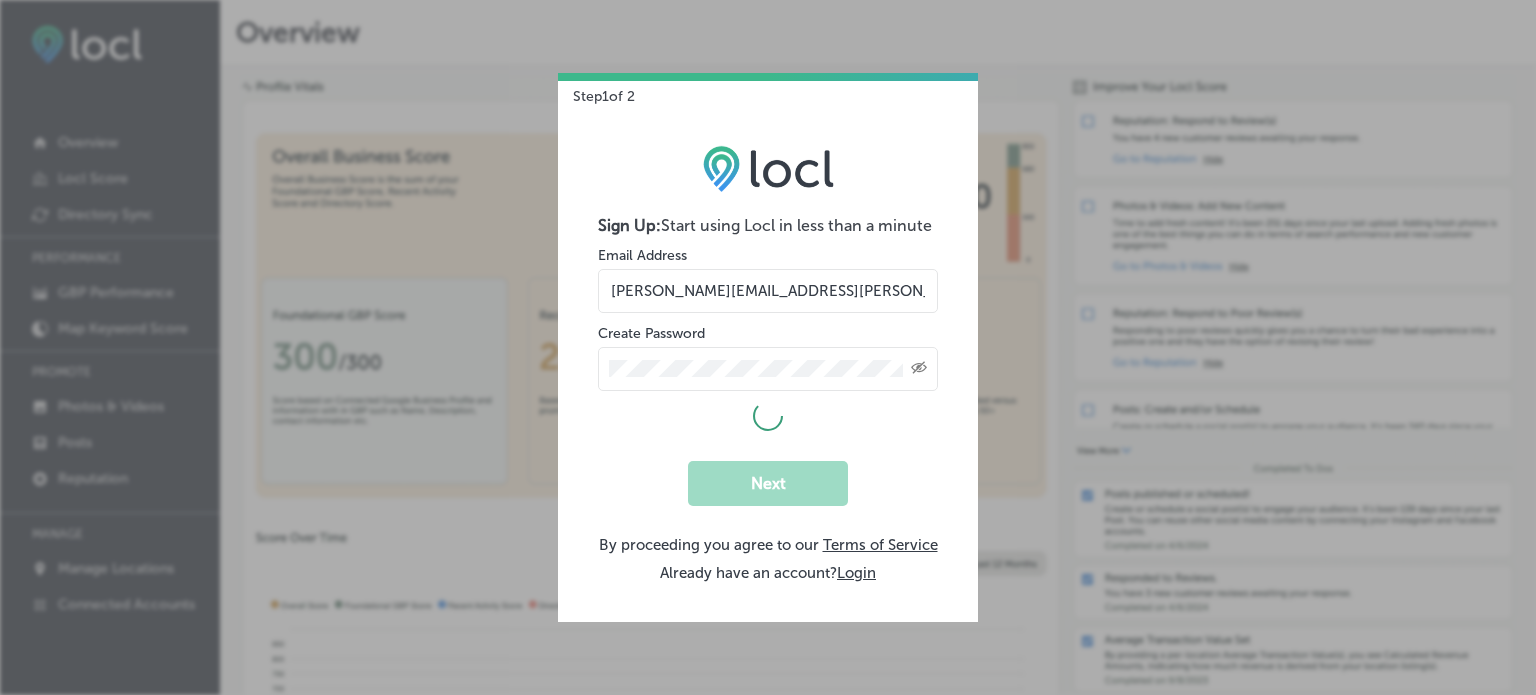 select on "US" 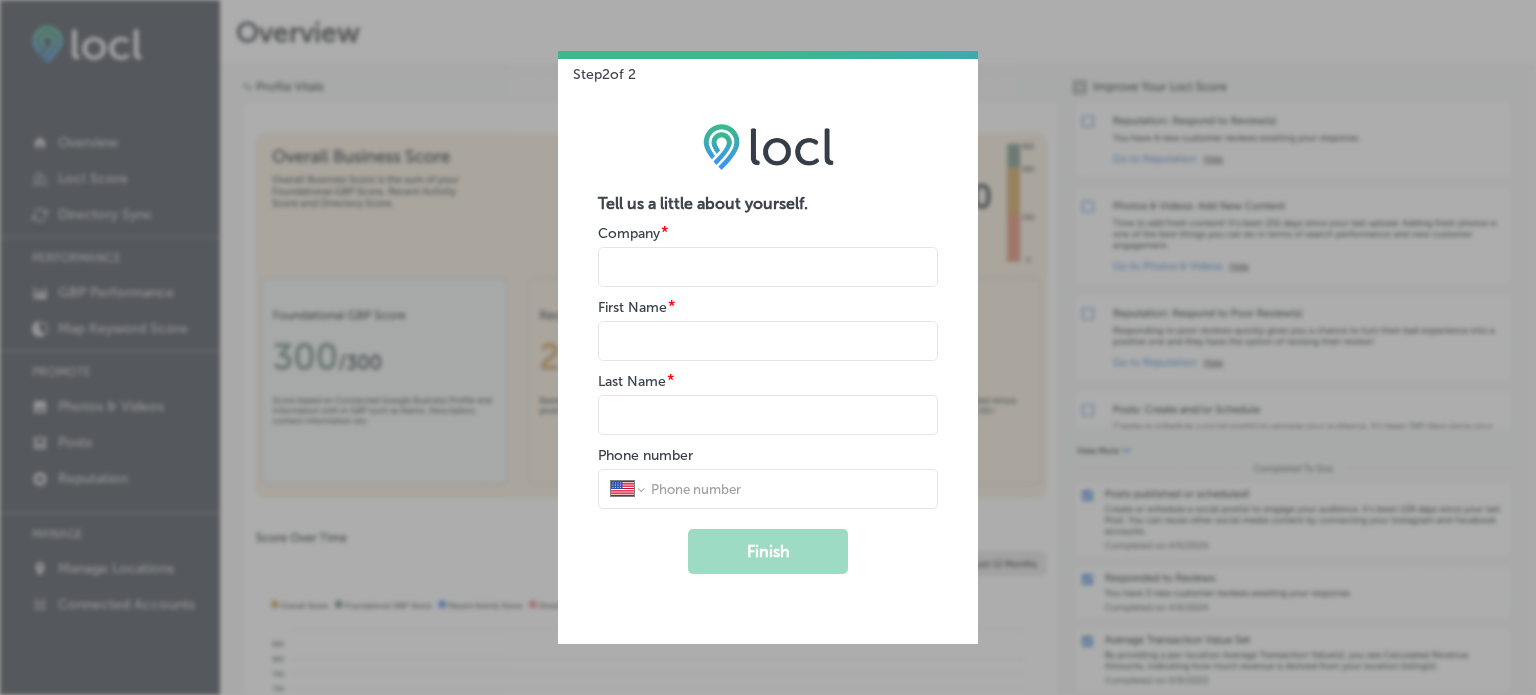 click at bounding box center (768, 267) 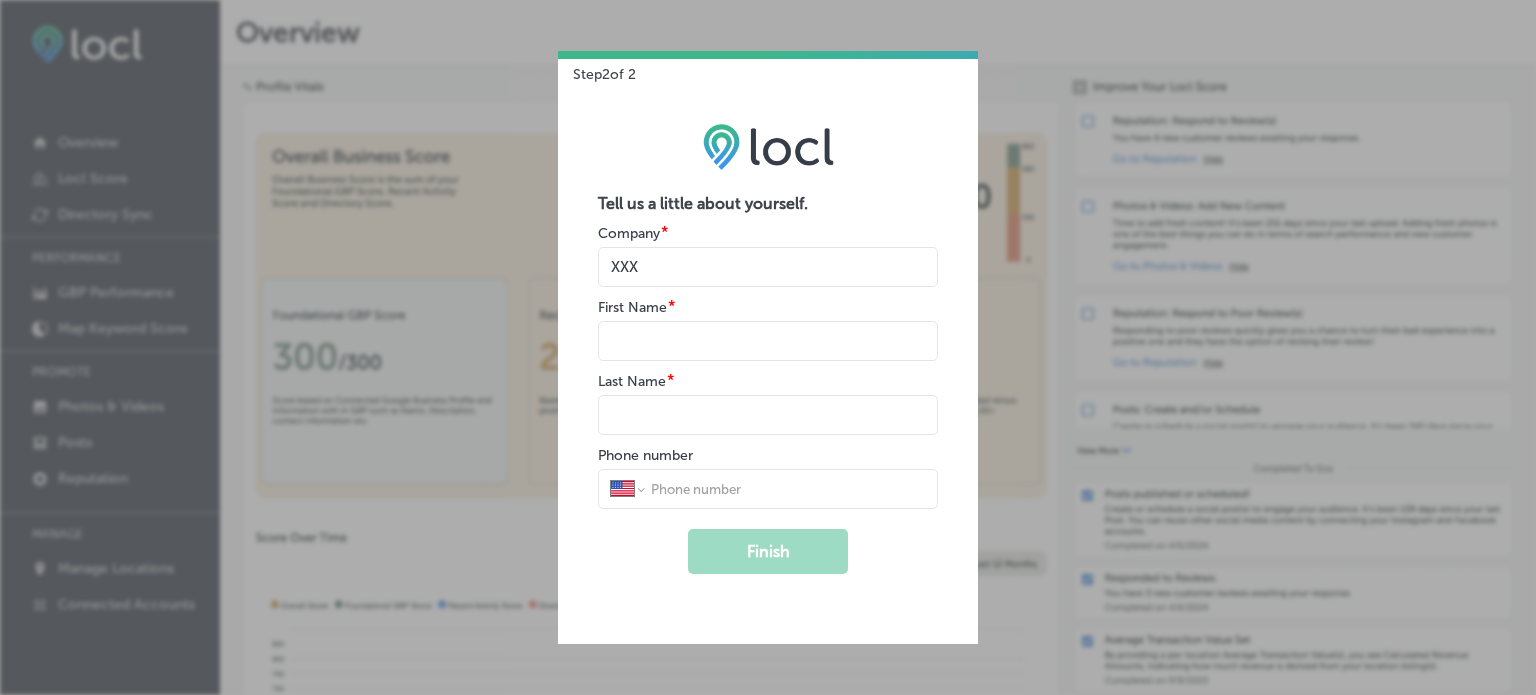 type on "XXX" 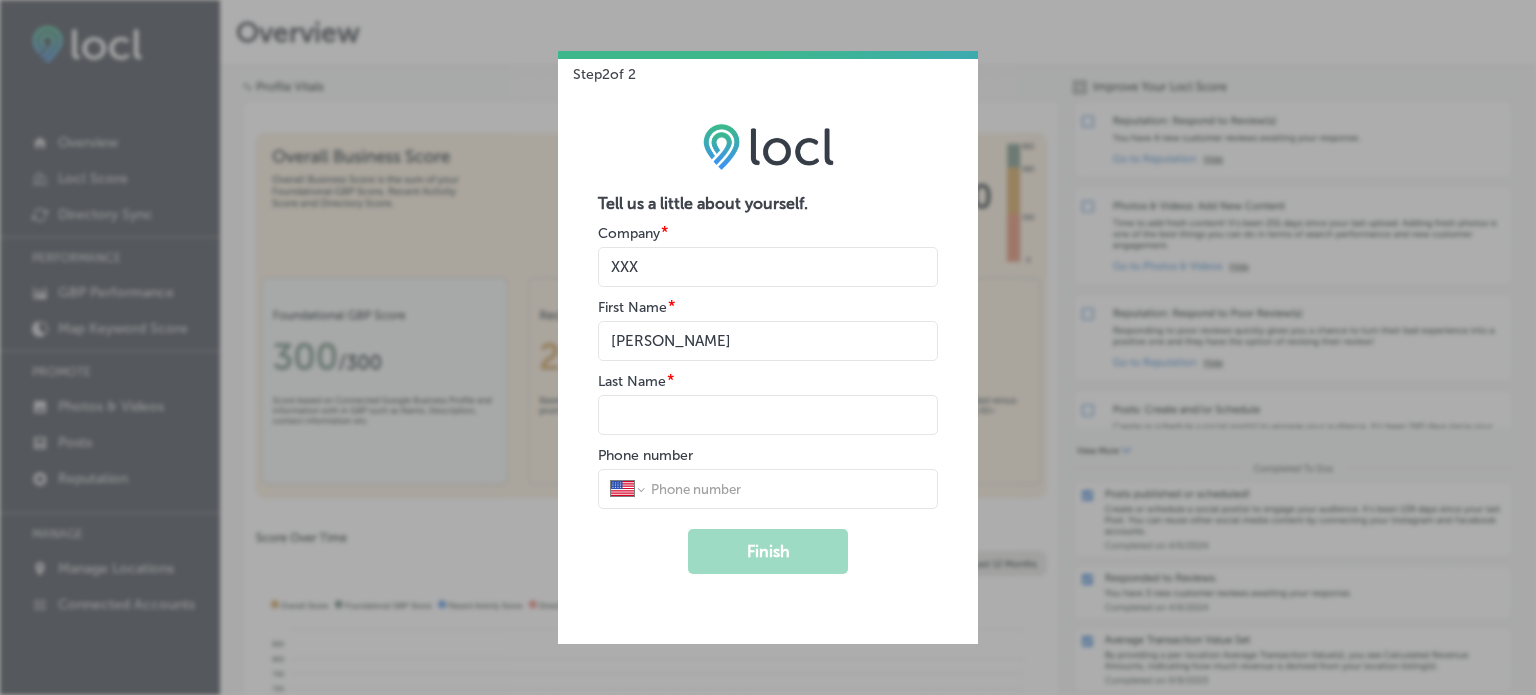 type on "[PERSON_NAME]" 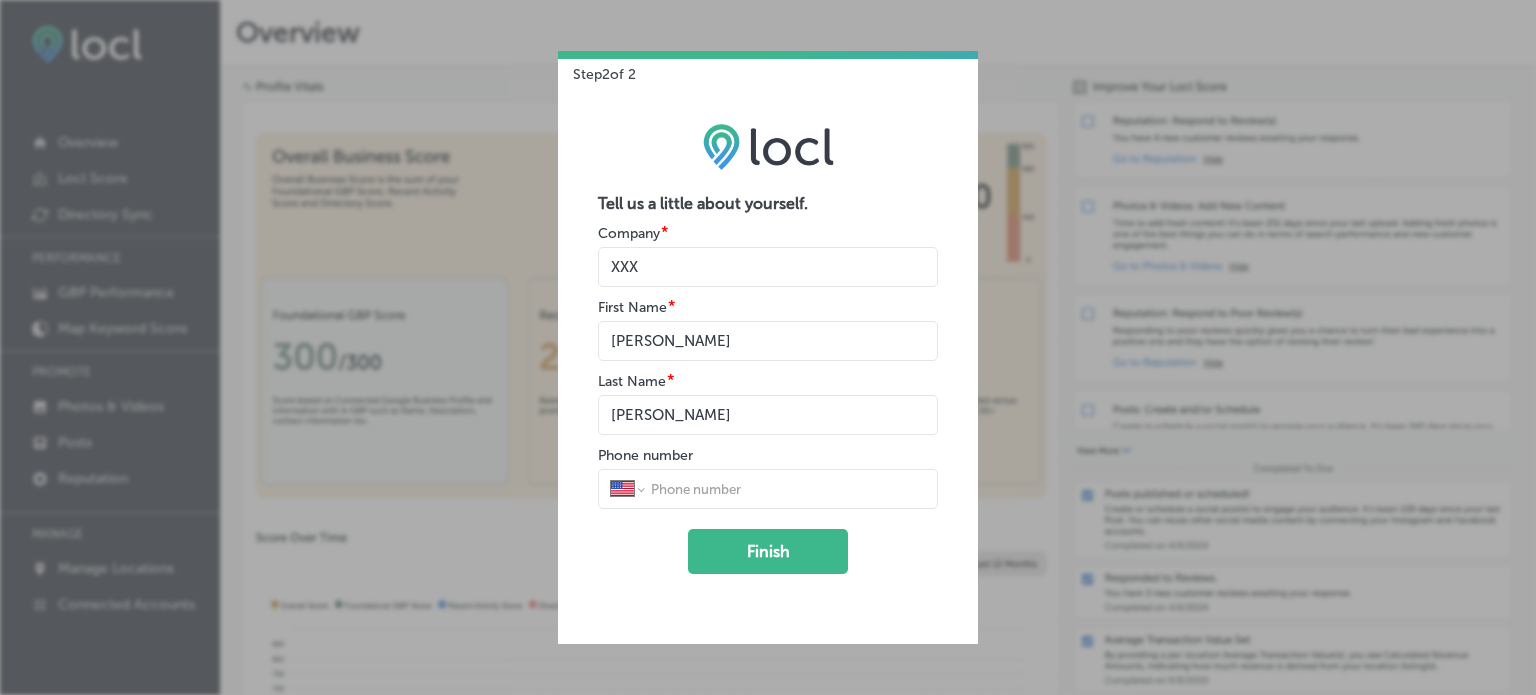 type on "[PERSON_NAME]" 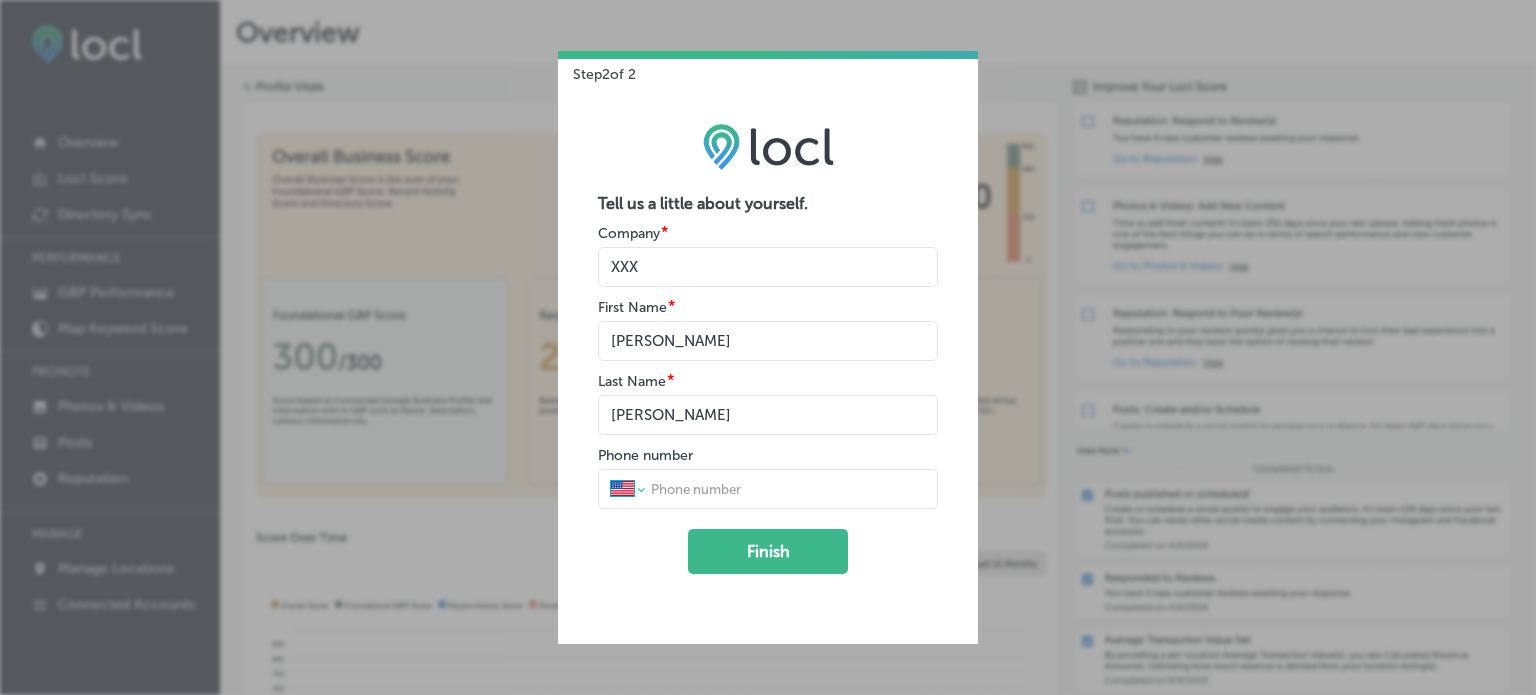click on "International [GEOGRAPHIC_DATA] [GEOGRAPHIC_DATA] [GEOGRAPHIC_DATA] [GEOGRAPHIC_DATA] [US_STATE] [GEOGRAPHIC_DATA] [GEOGRAPHIC_DATA] [GEOGRAPHIC_DATA] [GEOGRAPHIC_DATA] [GEOGRAPHIC_DATA] [GEOGRAPHIC_DATA] [GEOGRAPHIC_DATA] [DATE][GEOGRAPHIC_DATA] [GEOGRAPHIC_DATA] [GEOGRAPHIC_DATA] [GEOGRAPHIC_DATA] [GEOGRAPHIC_DATA] [GEOGRAPHIC_DATA] [GEOGRAPHIC_DATA] [GEOGRAPHIC_DATA] [GEOGRAPHIC_DATA] [GEOGRAPHIC_DATA] [GEOGRAPHIC_DATA] [GEOGRAPHIC_DATA] [GEOGRAPHIC_DATA] [GEOGRAPHIC_DATA] [GEOGRAPHIC_DATA] [GEOGRAPHIC_DATA] [GEOGRAPHIC_DATA] [GEOGRAPHIC_DATA] [GEOGRAPHIC_DATA] [GEOGRAPHIC_DATA] [GEOGRAPHIC_DATA] [GEOGRAPHIC_DATA] [GEOGRAPHIC_DATA] [GEOGRAPHIC_DATA] [GEOGRAPHIC_DATA] [GEOGRAPHIC_DATA] [GEOGRAPHIC_DATA] [GEOGRAPHIC_DATA] [GEOGRAPHIC_DATA] [GEOGRAPHIC_DATA] [GEOGRAPHIC_DATA] [GEOGRAPHIC_DATA] [GEOGRAPHIC_DATA] [GEOGRAPHIC_DATA] [GEOGRAPHIC_DATA] [GEOGRAPHIC_DATA] [GEOGRAPHIC_DATA] [GEOGRAPHIC_DATA] [GEOGRAPHIC_DATA], [GEOGRAPHIC_DATA] [GEOGRAPHIC_DATA] [GEOGRAPHIC_DATA] [GEOGRAPHIC_DATA] [GEOGRAPHIC_DATA] [GEOGRAPHIC_DATA] [GEOGRAPHIC_DATA] [GEOGRAPHIC_DATA] [GEOGRAPHIC_DATA] [GEOGRAPHIC_DATA] [GEOGRAPHIC_DATA] [GEOGRAPHIC_DATA] [GEOGRAPHIC_DATA] [GEOGRAPHIC_DATA] [GEOGRAPHIC_DATA] [GEOGRAPHIC_DATA] [GEOGRAPHIC_DATA] [GEOGRAPHIC_DATA] [GEOGRAPHIC_DATA] [GEOGRAPHIC_DATA] [GEOGRAPHIC_DATA] [US_STATE] [GEOGRAPHIC_DATA] [GEOGRAPHIC_DATA] [GEOGRAPHIC_DATA] [GEOGRAPHIC_DATA] [GEOGRAPHIC_DATA] [GEOGRAPHIC_DATA] [GEOGRAPHIC_DATA] [US_STATE] [GEOGRAPHIC_DATA] [GEOGRAPHIC_DATA] [GEOGRAPHIC_DATA] [GEOGRAPHIC_DATA] [GEOGRAPHIC_DATA] [GEOGRAPHIC_DATA] [GEOGRAPHIC_DATA] [US_STATE] [GEOGRAPHIC_DATA]" at bounding box center [627, 489] 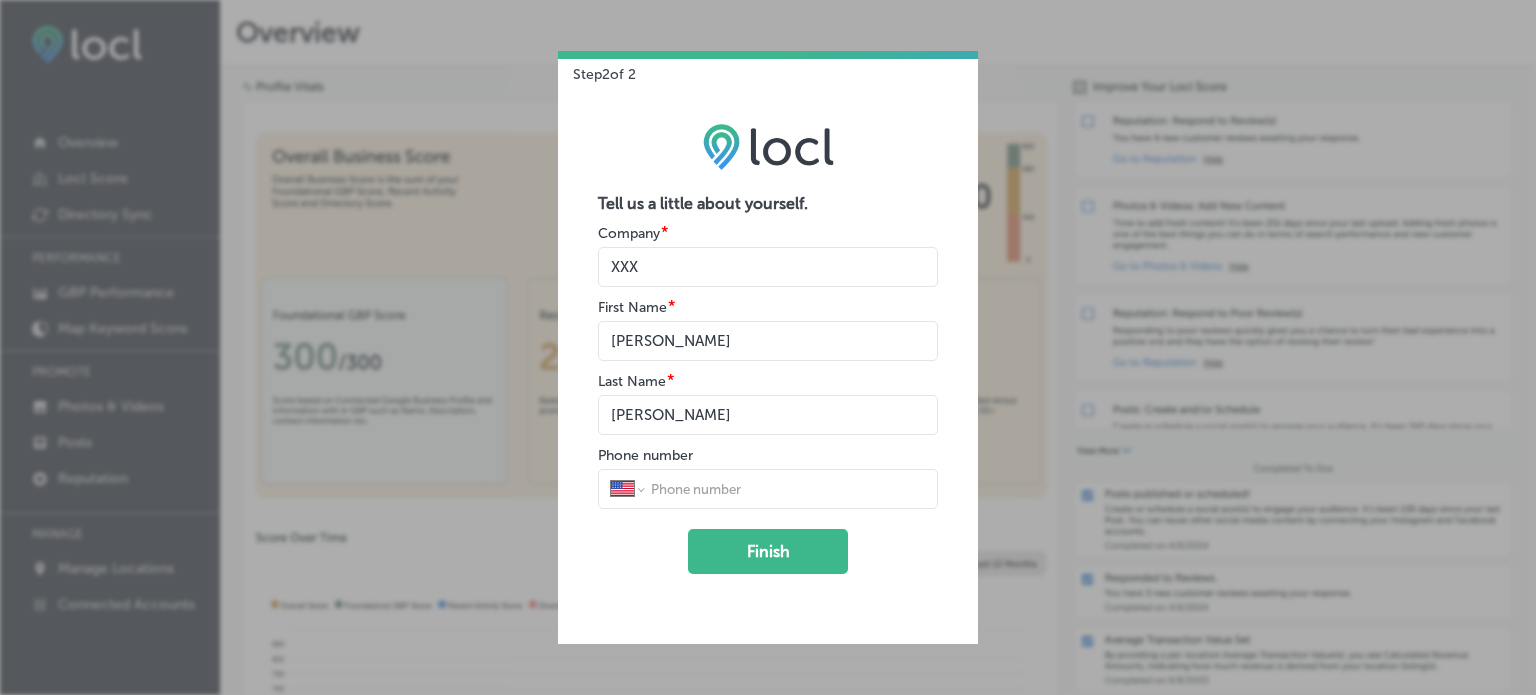 click on "International [GEOGRAPHIC_DATA] [GEOGRAPHIC_DATA] [GEOGRAPHIC_DATA] [GEOGRAPHIC_DATA] [US_STATE] [GEOGRAPHIC_DATA] [GEOGRAPHIC_DATA] [GEOGRAPHIC_DATA] [GEOGRAPHIC_DATA] [GEOGRAPHIC_DATA] [GEOGRAPHIC_DATA] [GEOGRAPHIC_DATA] [DATE][GEOGRAPHIC_DATA] [GEOGRAPHIC_DATA] [GEOGRAPHIC_DATA] [GEOGRAPHIC_DATA] [GEOGRAPHIC_DATA] [GEOGRAPHIC_DATA] [GEOGRAPHIC_DATA] [GEOGRAPHIC_DATA] [GEOGRAPHIC_DATA] [GEOGRAPHIC_DATA] [GEOGRAPHIC_DATA] [GEOGRAPHIC_DATA] [GEOGRAPHIC_DATA] [GEOGRAPHIC_DATA] [GEOGRAPHIC_DATA] [GEOGRAPHIC_DATA] [GEOGRAPHIC_DATA] [GEOGRAPHIC_DATA] [GEOGRAPHIC_DATA] [GEOGRAPHIC_DATA] [GEOGRAPHIC_DATA] [GEOGRAPHIC_DATA] [GEOGRAPHIC_DATA] [GEOGRAPHIC_DATA] [GEOGRAPHIC_DATA] [GEOGRAPHIC_DATA] [GEOGRAPHIC_DATA] [GEOGRAPHIC_DATA] [GEOGRAPHIC_DATA] [GEOGRAPHIC_DATA] [GEOGRAPHIC_DATA] [GEOGRAPHIC_DATA] [GEOGRAPHIC_DATA] [GEOGRAPHIC_DATA] [GEOGRAPHIC_DATA] [GEOGRAPHIC_DATA] [GEOGRAPHIC_DATA] [GEOGRAPHIC_DATA] [GEOGRAPHIC_DATA], [GEOGRAPHIC_DATA] [GEOGRAPHIC_DATA] [GEOGRAPHIC_DATA] [GEOGRAPHIC_DATA] [GEOGRAPHIC_DATA] [GEOGRAPHIC_DATA] [GEOGRAPHIC_DATA] [GEOGRAPHIC_DATA] [GEOGRAPHIC_DATA] [GEOGRAPHIC_DATA] [GEOGRAPHIC_DATA] [GEOGRAPHIC_DATA] [GEOGRAPHIC_DATA] [GEOGRAPHIC_DATA] [GEOGRAPHIC_DATA] [GEOGRAPHIC_DATA] [GEOGRAPHIC_DATA] [GEOGRAPHIC_DATA] [GEOGRAPHIC_DATA] [GEOGRAPHIC_DATA] [GEOGRAPHIC_DATA] [US_STATE] [GEOGRAPHIC_DATA] [GEOGRAPHIC_DATA] [GEOGRAPHIC_DATA] [GEOGRAPHIC_DATA] [GEOGRAPHIC_DATA] [GEOGRAPHIC_DATA] [GEOGRAPHIC_DATA] [US_STATE] [GEOGRAPHIC_DATA] [GEOGRAPHIC_DATA] [GEOGRAPHIC_DATA] [GEOGRAPHIC_DATA] [GEOGRAPHIC_DATA] [GEOGRAPHIC_DATA] [GEOGRAPHIC_DATA] [US_STATE] [GEOGRAPHIC_DATA]" at bounding box center (627, 489) 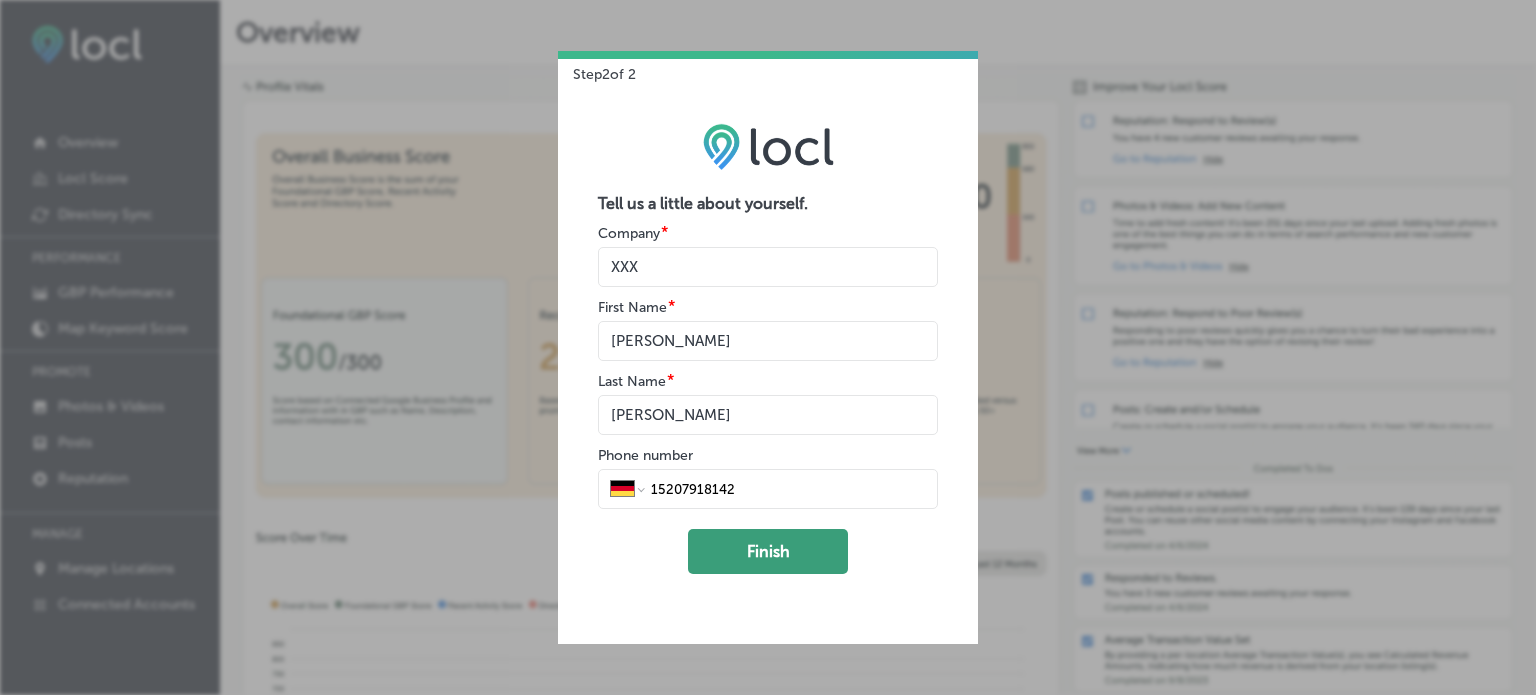 type on "15207918142" 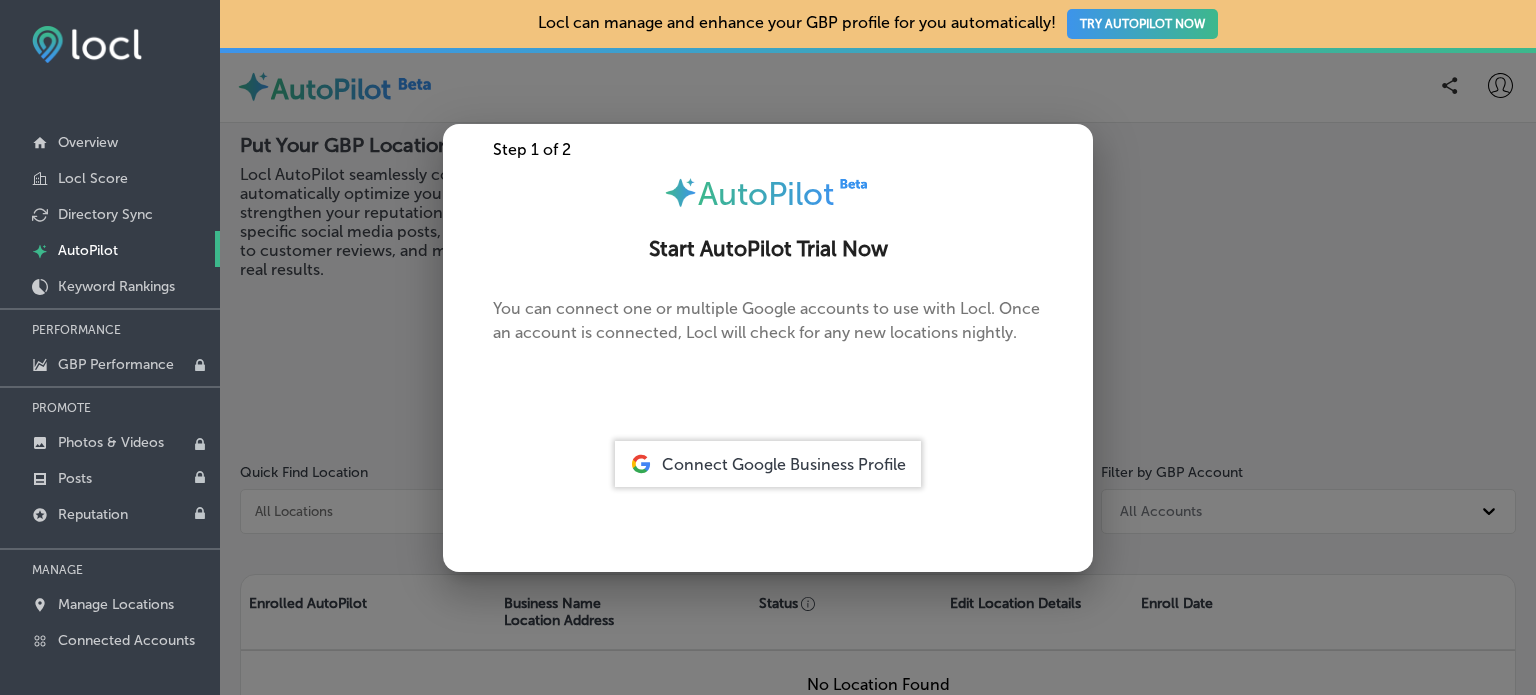 click at bounding box center (768, 347) 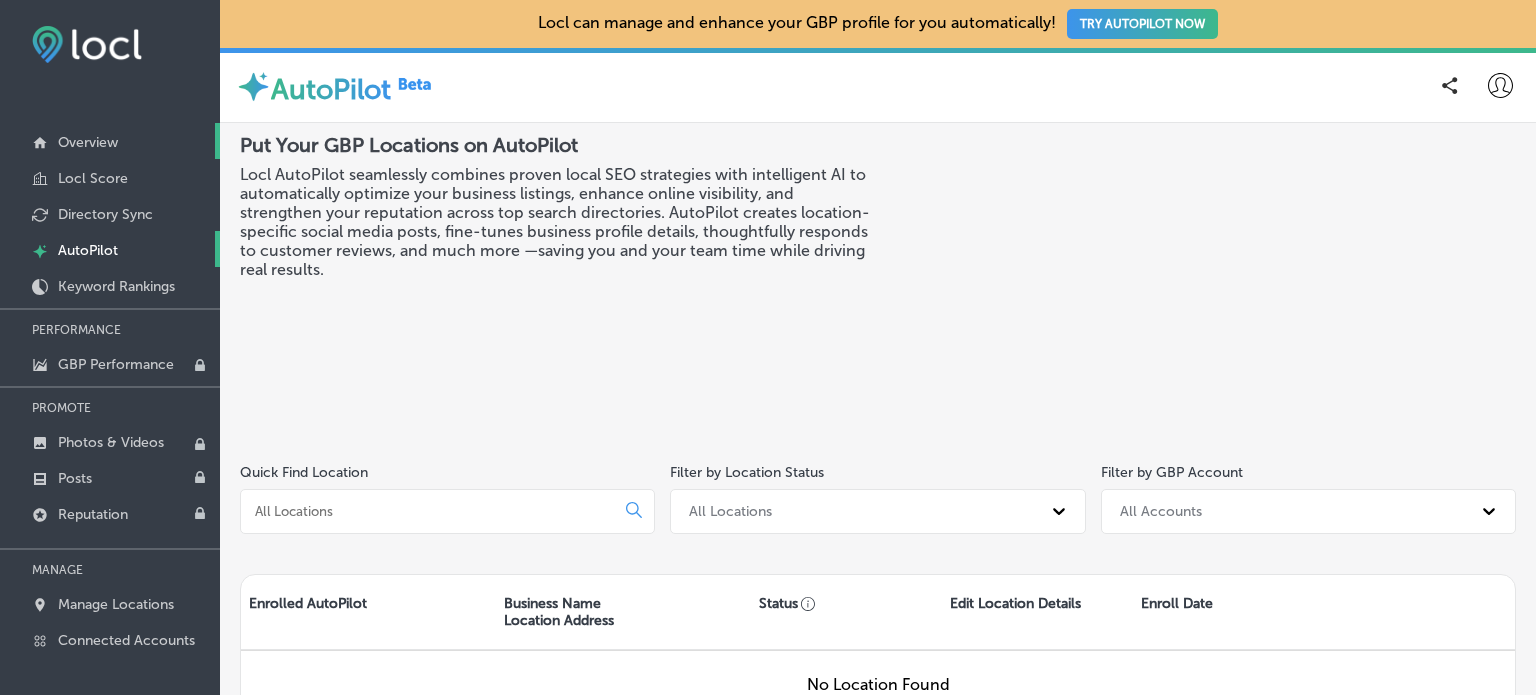 click on "Overview" at bounding box center (110, 141) 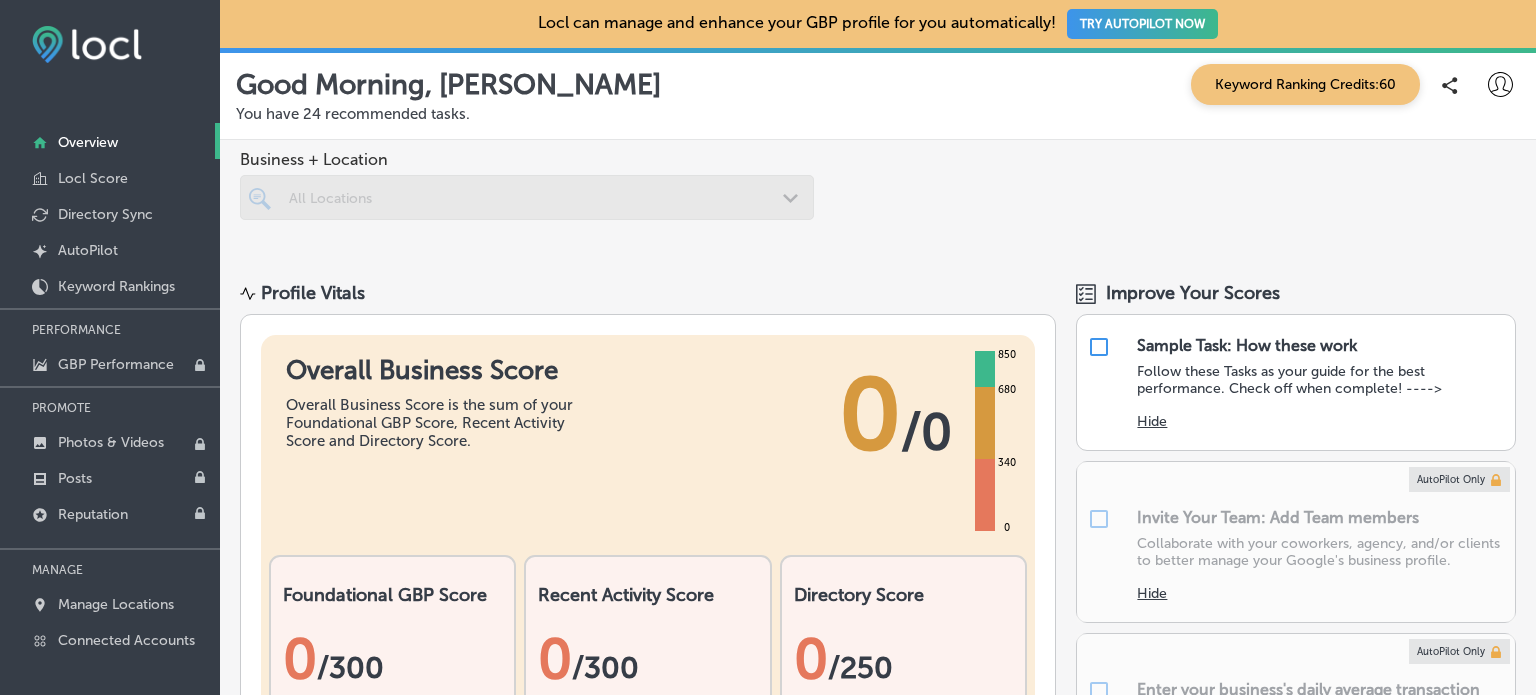 click at bounding box center (527, 197) 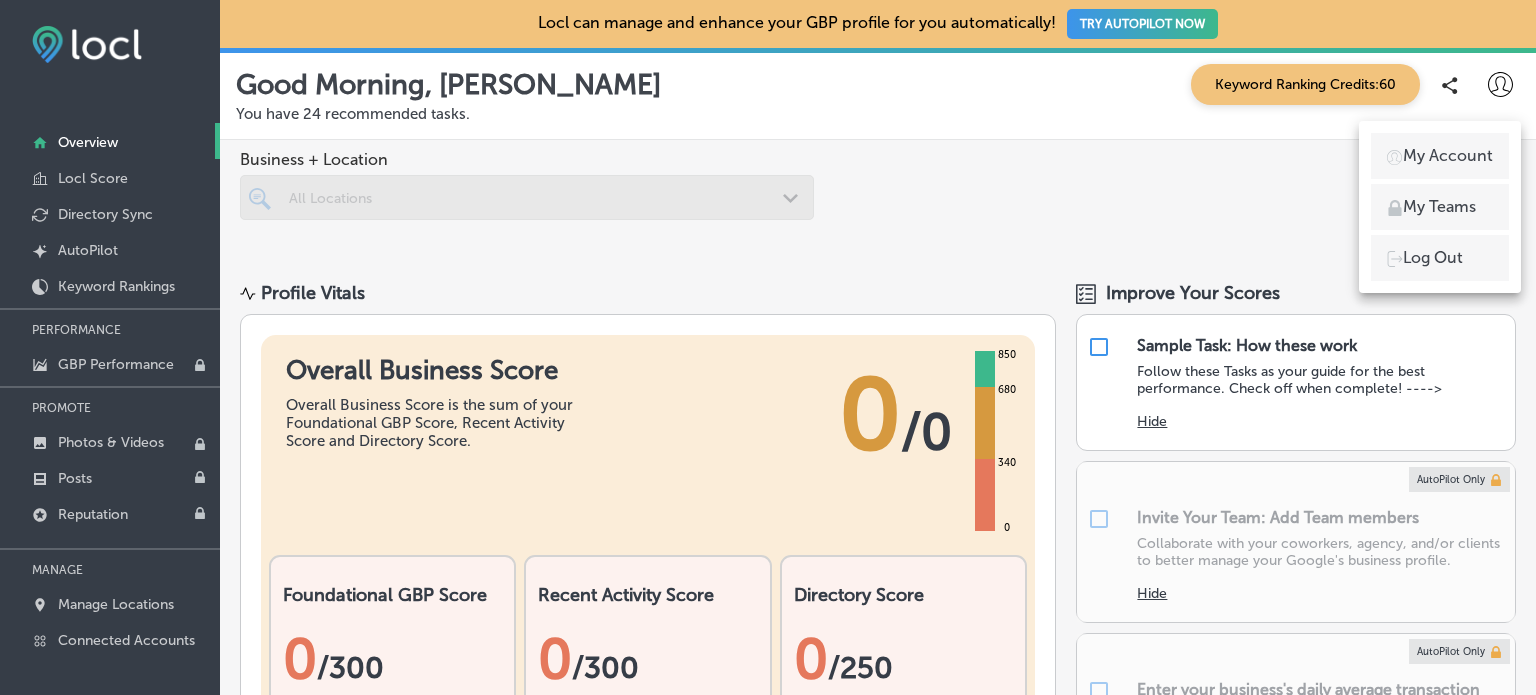 click on "My Account" at bounding box center (1440, 156) 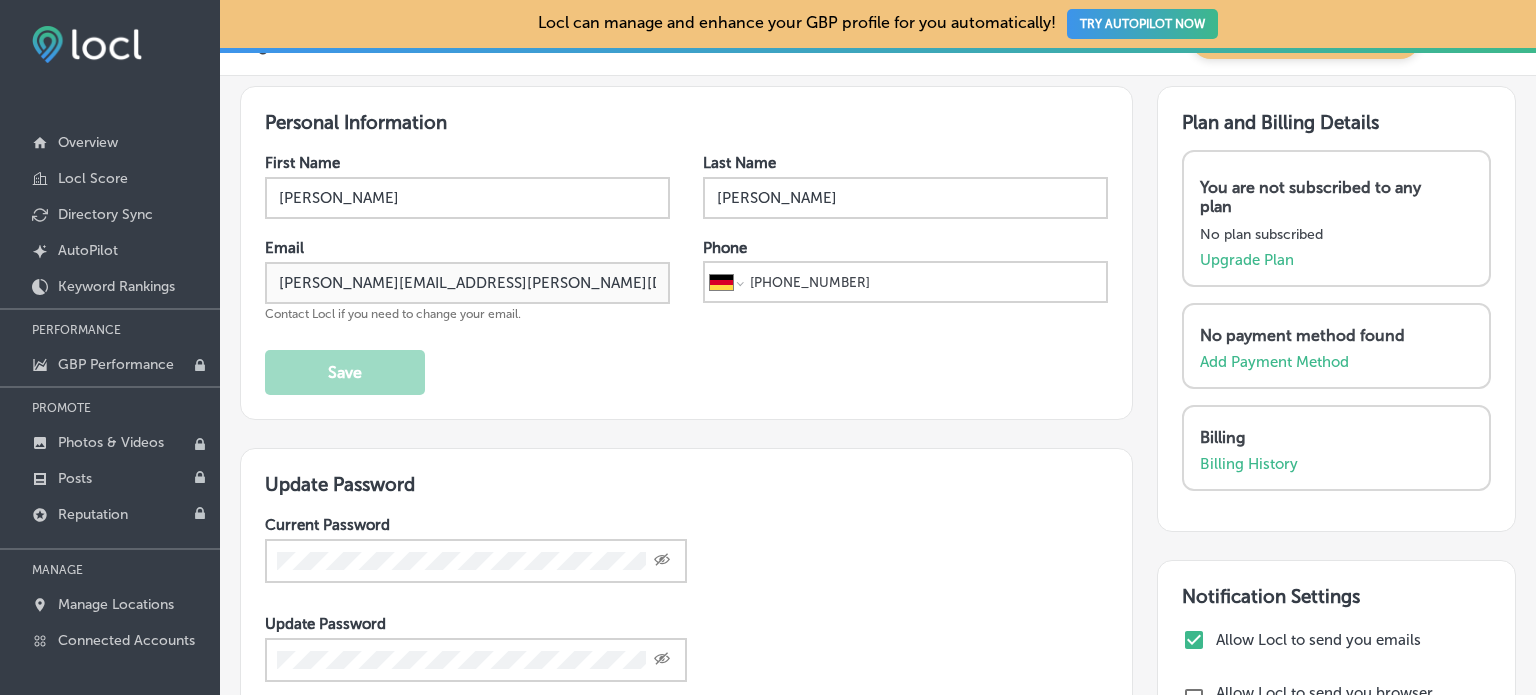 scroll, scrollTop: 0, scrollLeft: 0, axis: both 